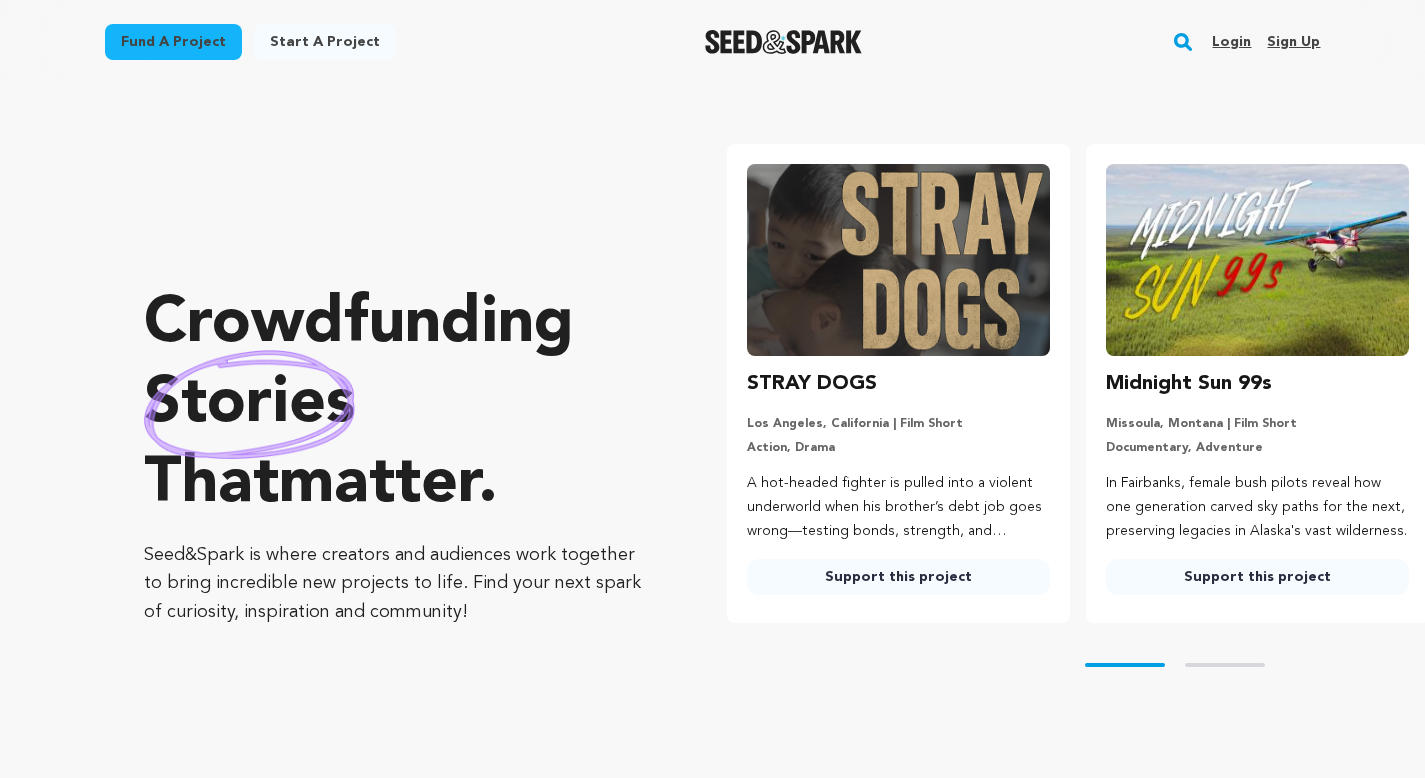 scroll, scrollTop: 0, scrollLeft: 0, axis: both 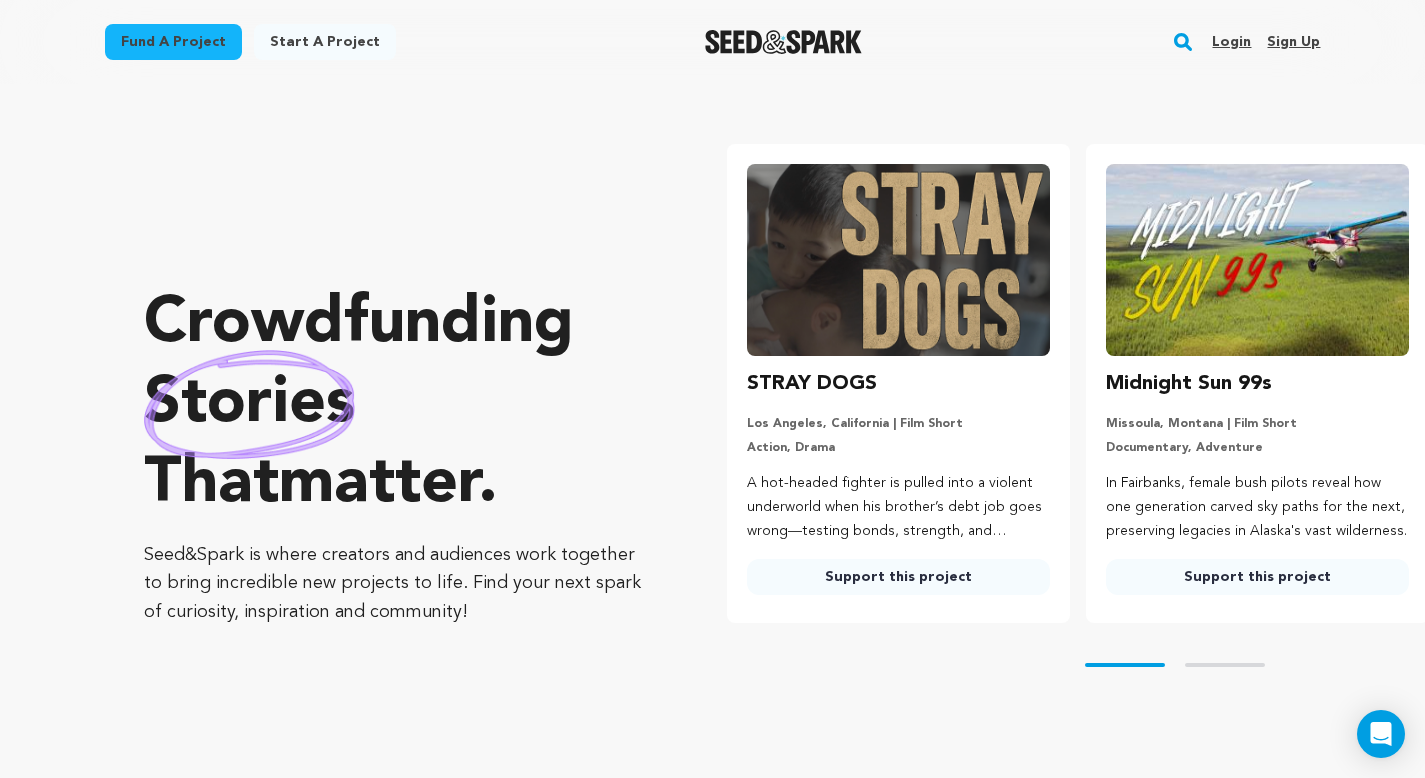 click on "Login
Sign up" at bounding box center [1258, 42] 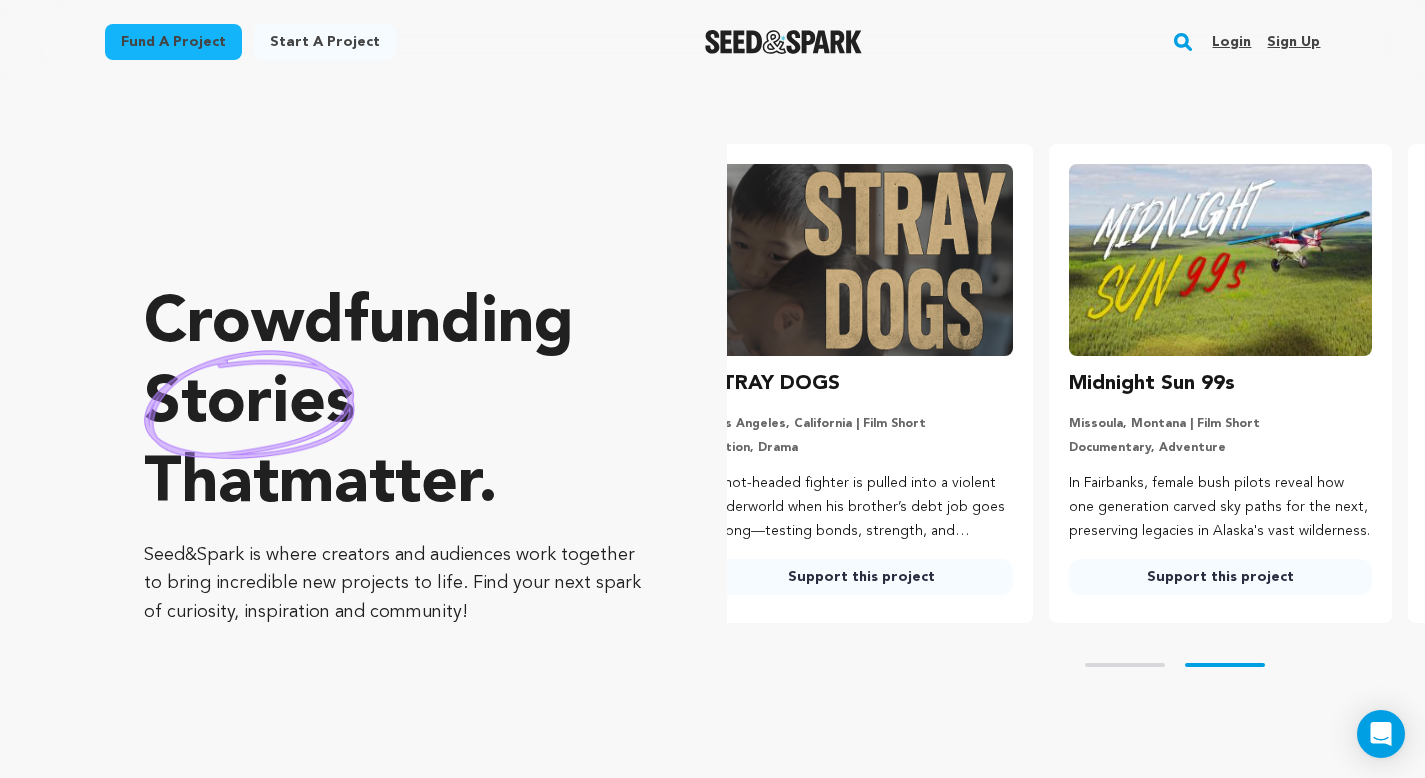click on "Login" at bounding box center (1231, 42) 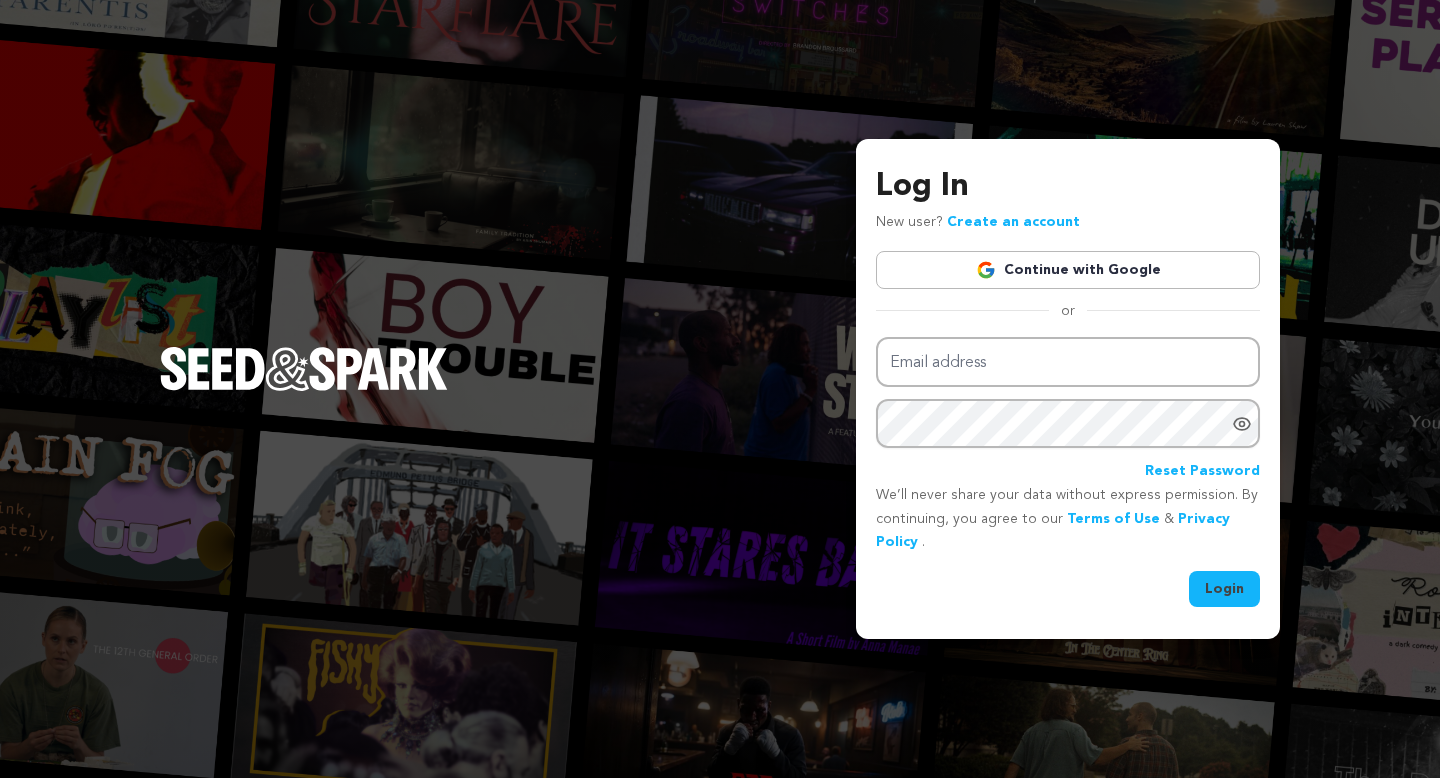 scroll, scrollTop: 0, scrollLeft: 0, axis: both 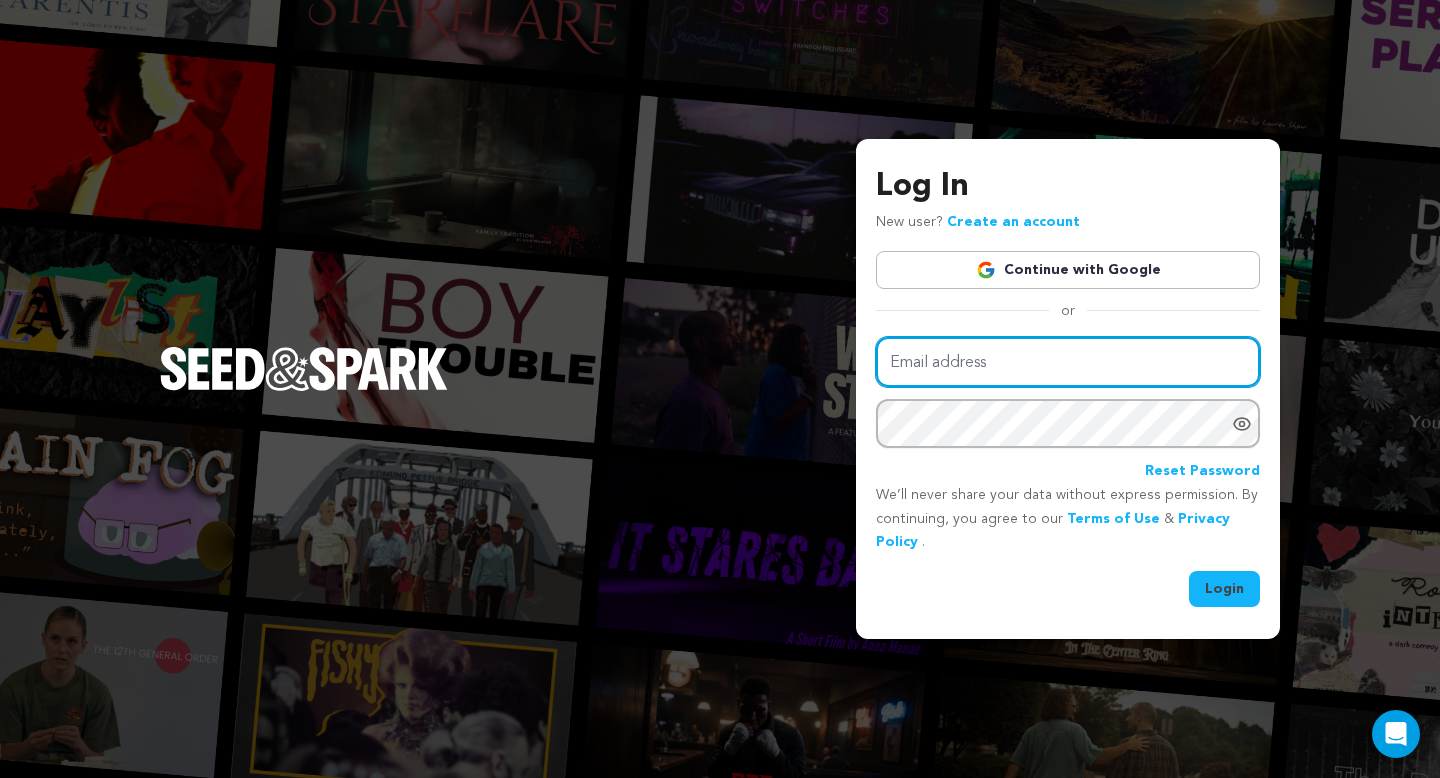 type on "[EMAIL]" 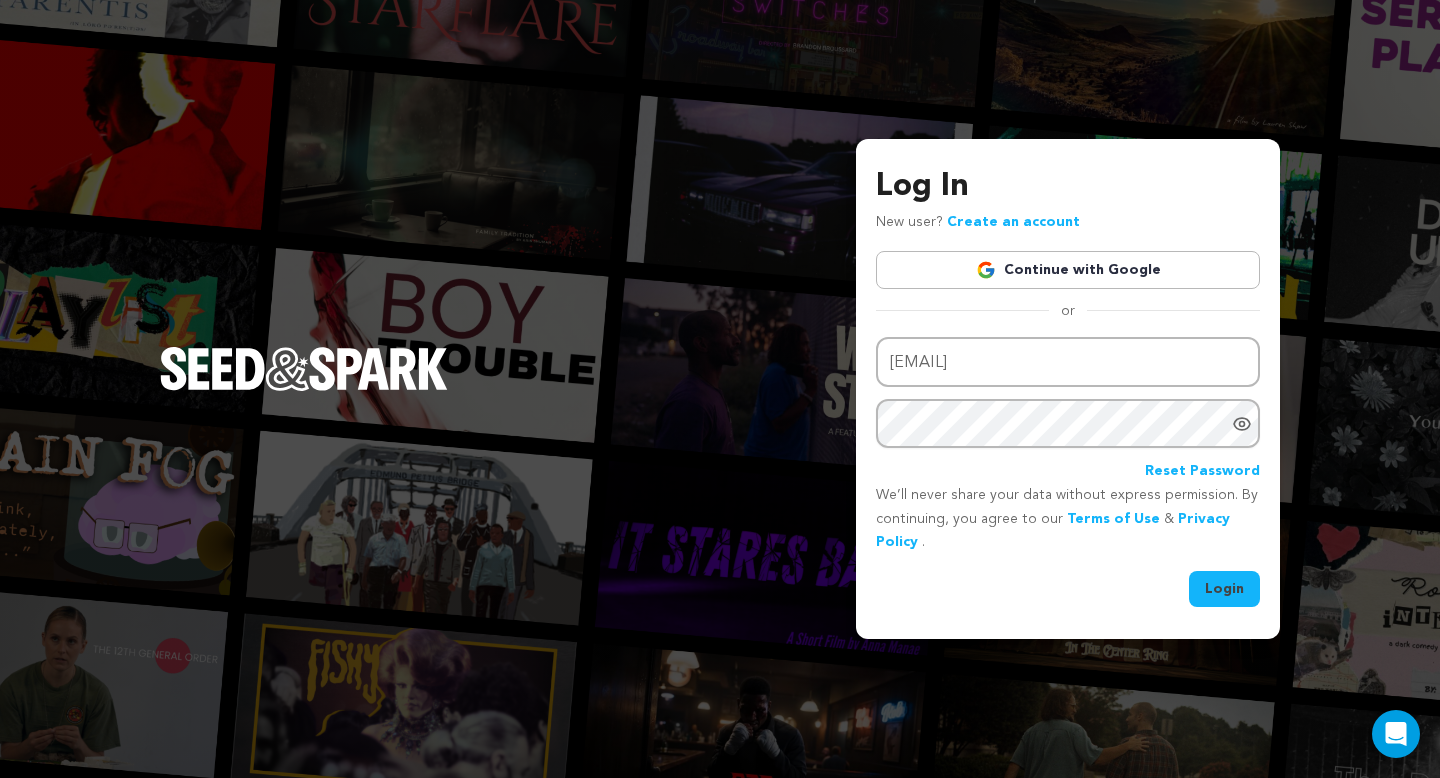click on "Email address
mike@seedandspark.com
Password
Reset
Password
We’ll never share your data without express permission. By continuing, you agree to our
Terms of Use
&
Privacy Policy
.
Login" at bounding box center (1068, 472) 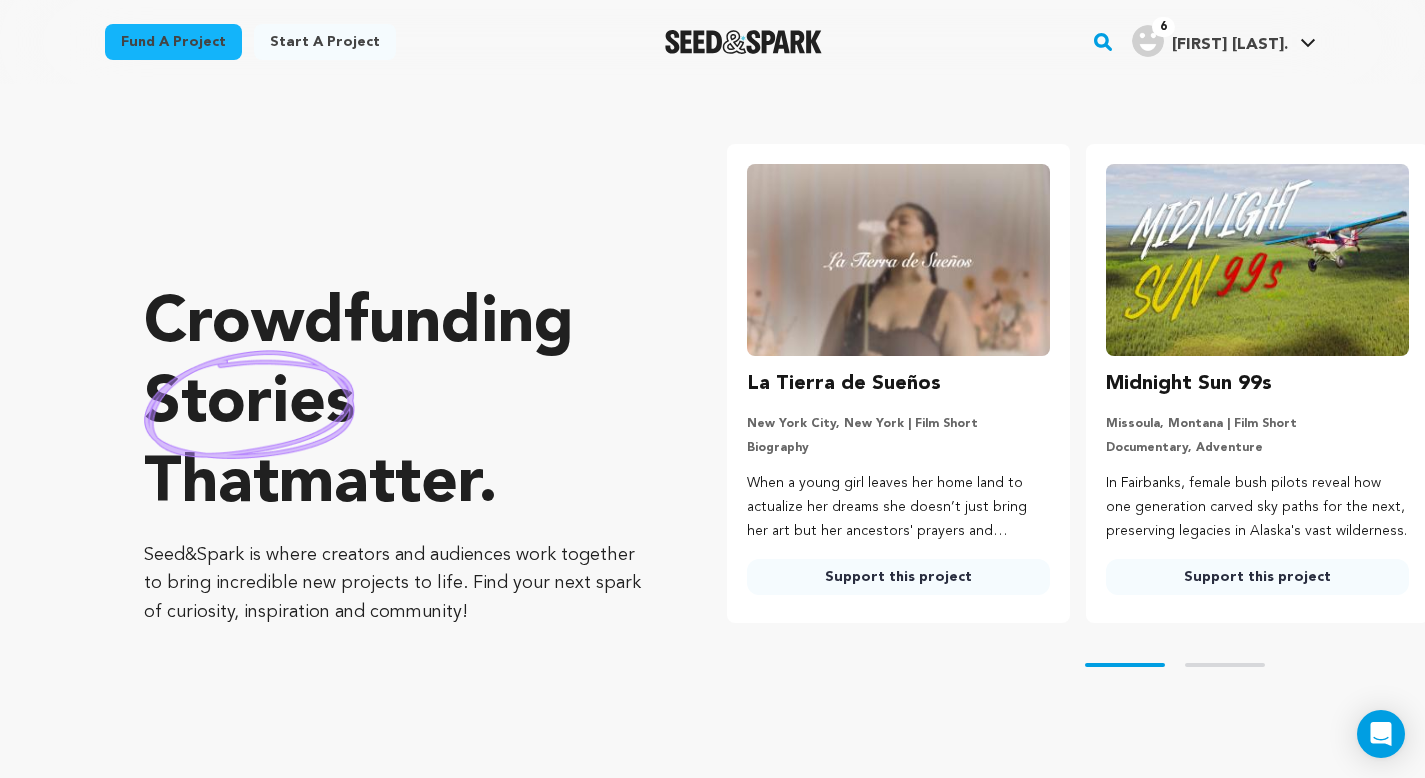scroll, scrollTop: 0, scrollLeft: 0, axis: both 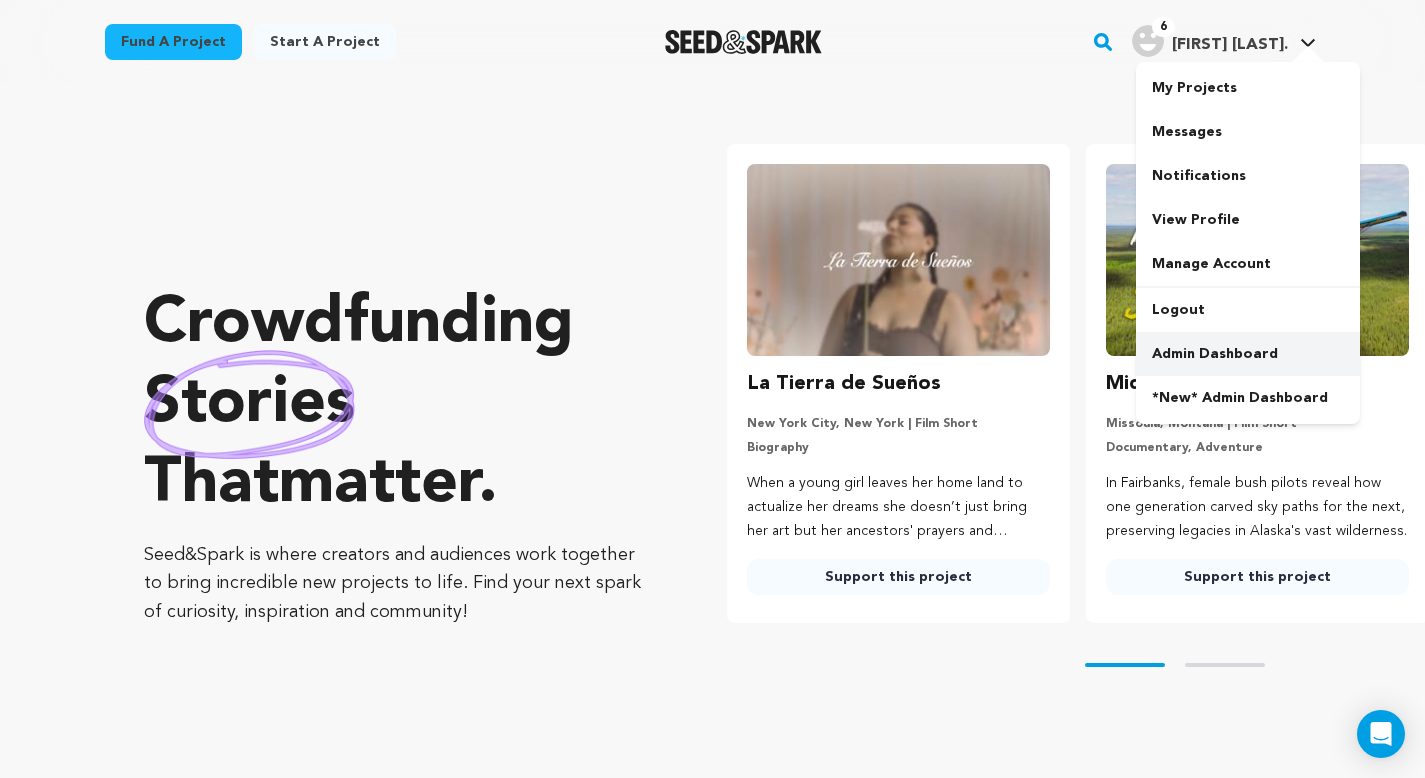 click on "Admin Dashboard" at bounding box center (1248, 354) 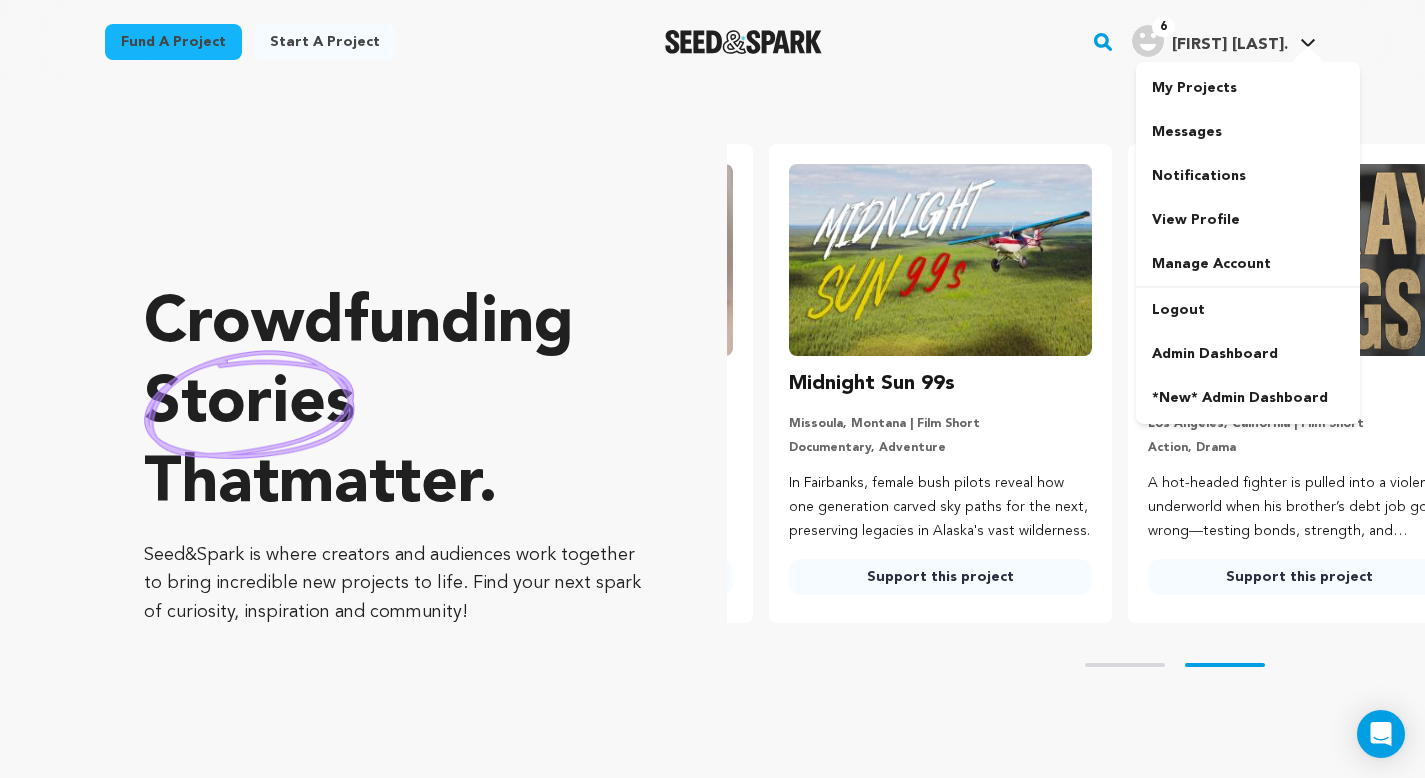scroll, scrollTop: 0, scrollLeft: 375, axis: horizontal 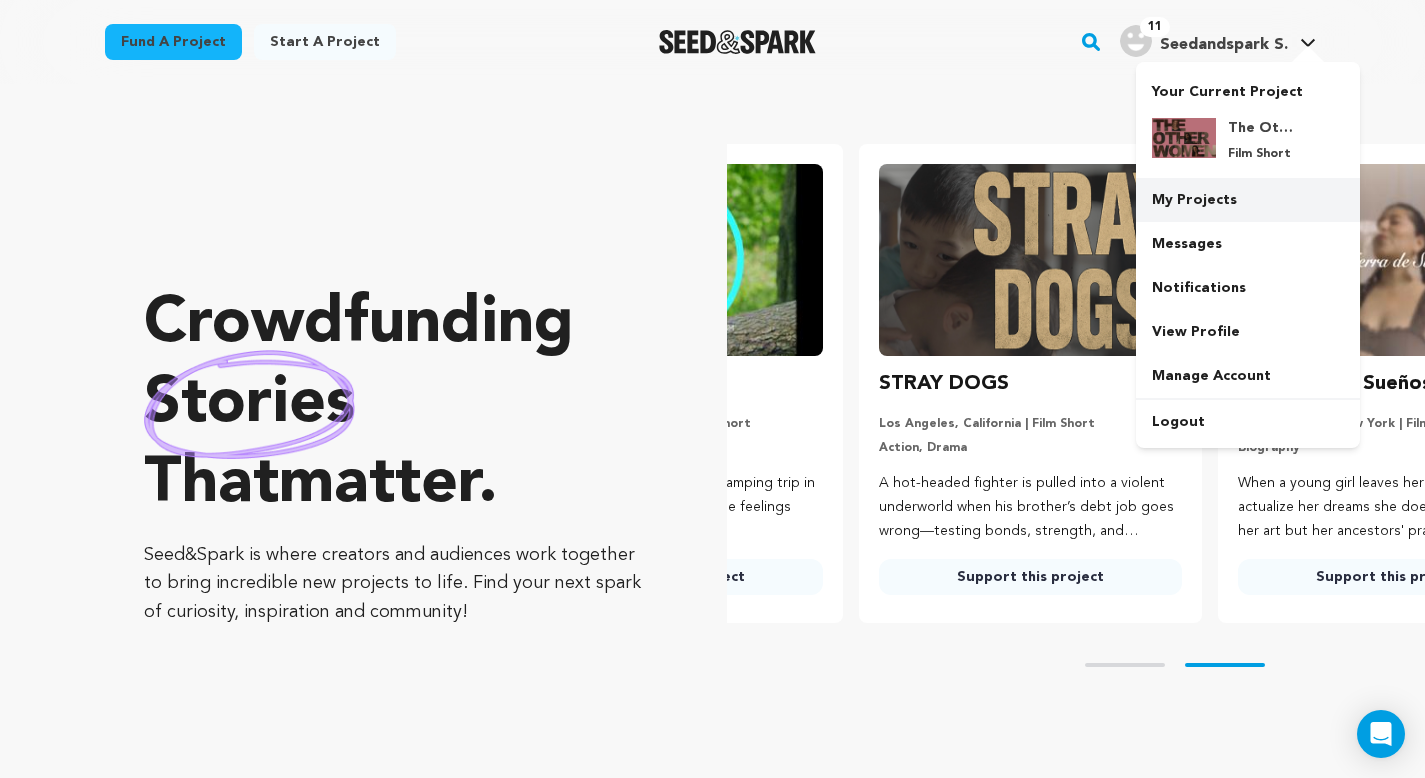 click on "My Projects" at bounding box center (1248, 200) 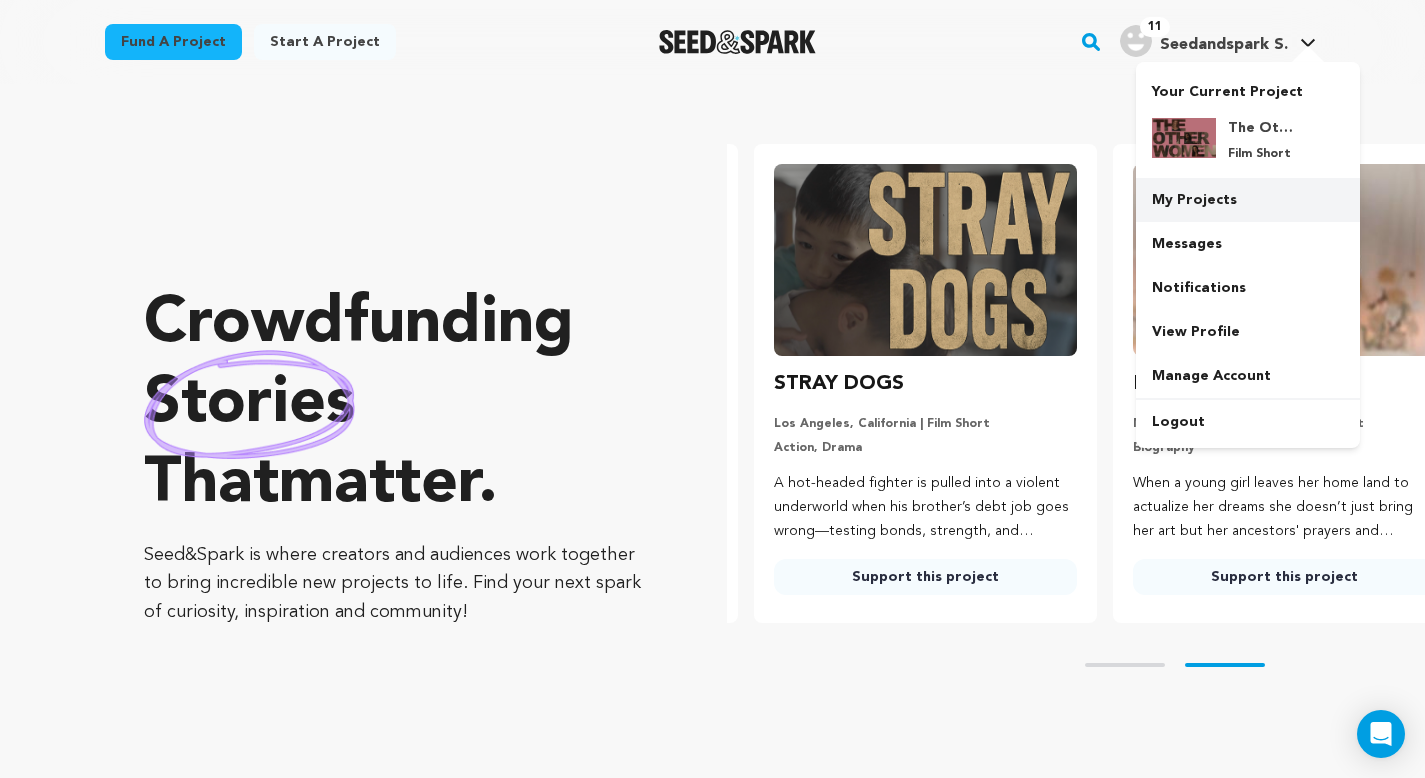 scroll, scrollTop: 0, scrollLeft: 375, axis: horizontal 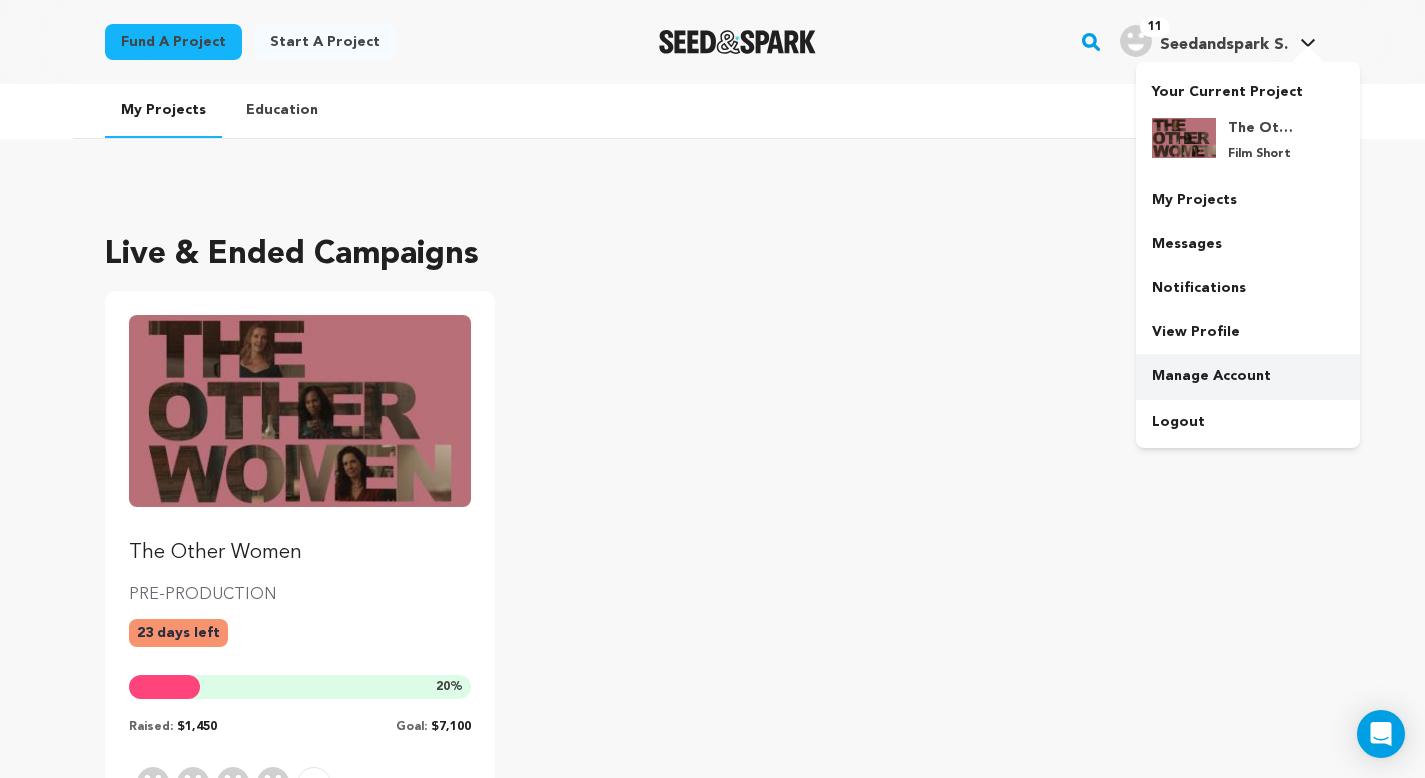 click on "Manage Account" at bounding box center [1248, 376] 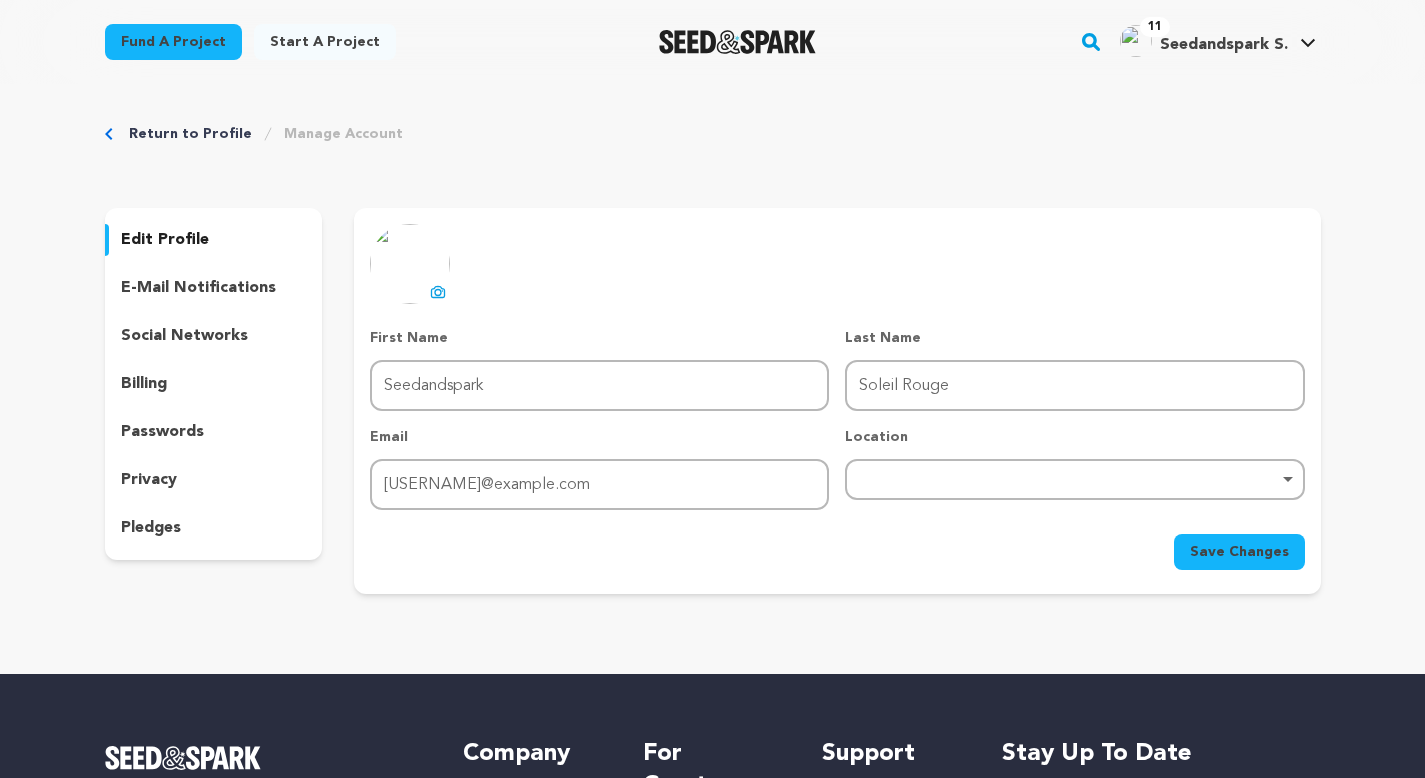 scroll, scrollTop: 0, scrollLeft: 0, axis: both 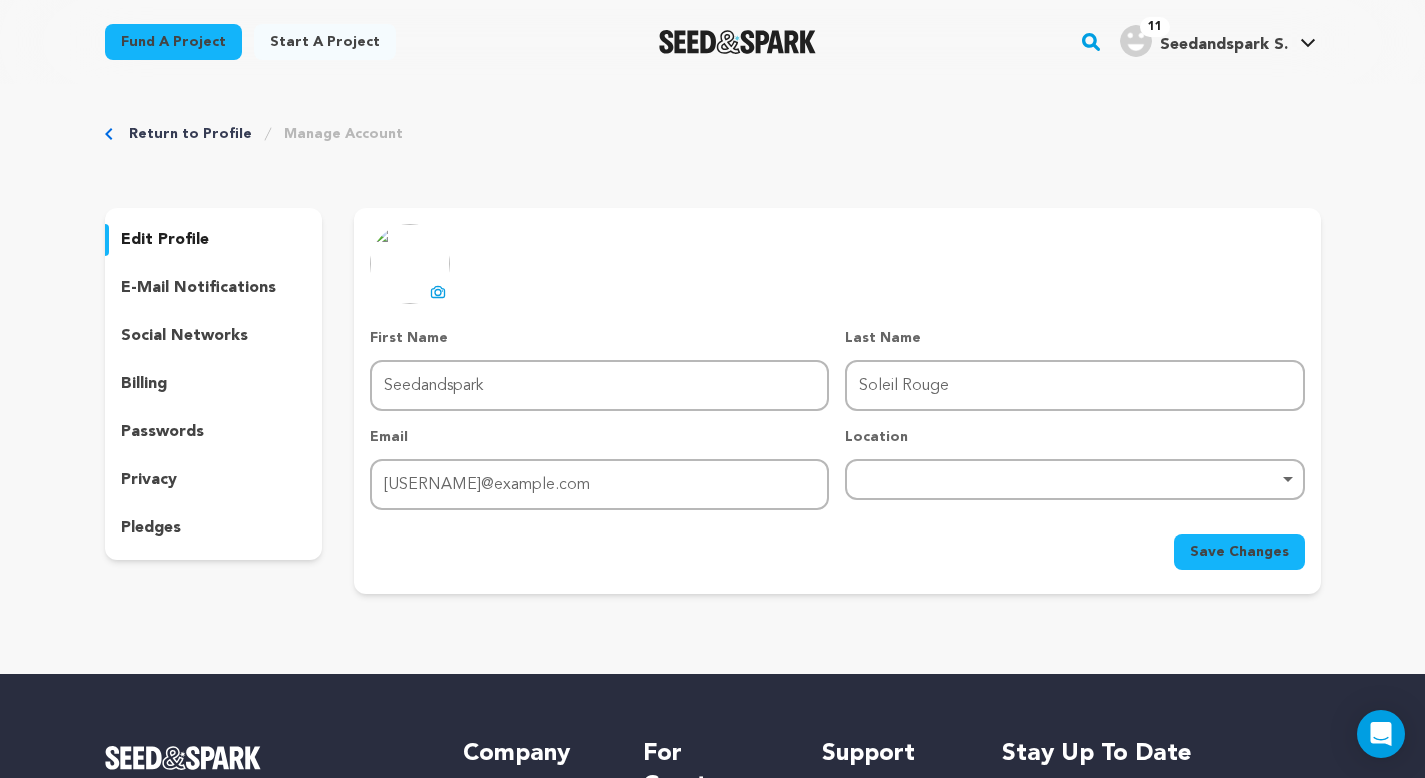 click on "pledges" at bounding box center (214, 528) 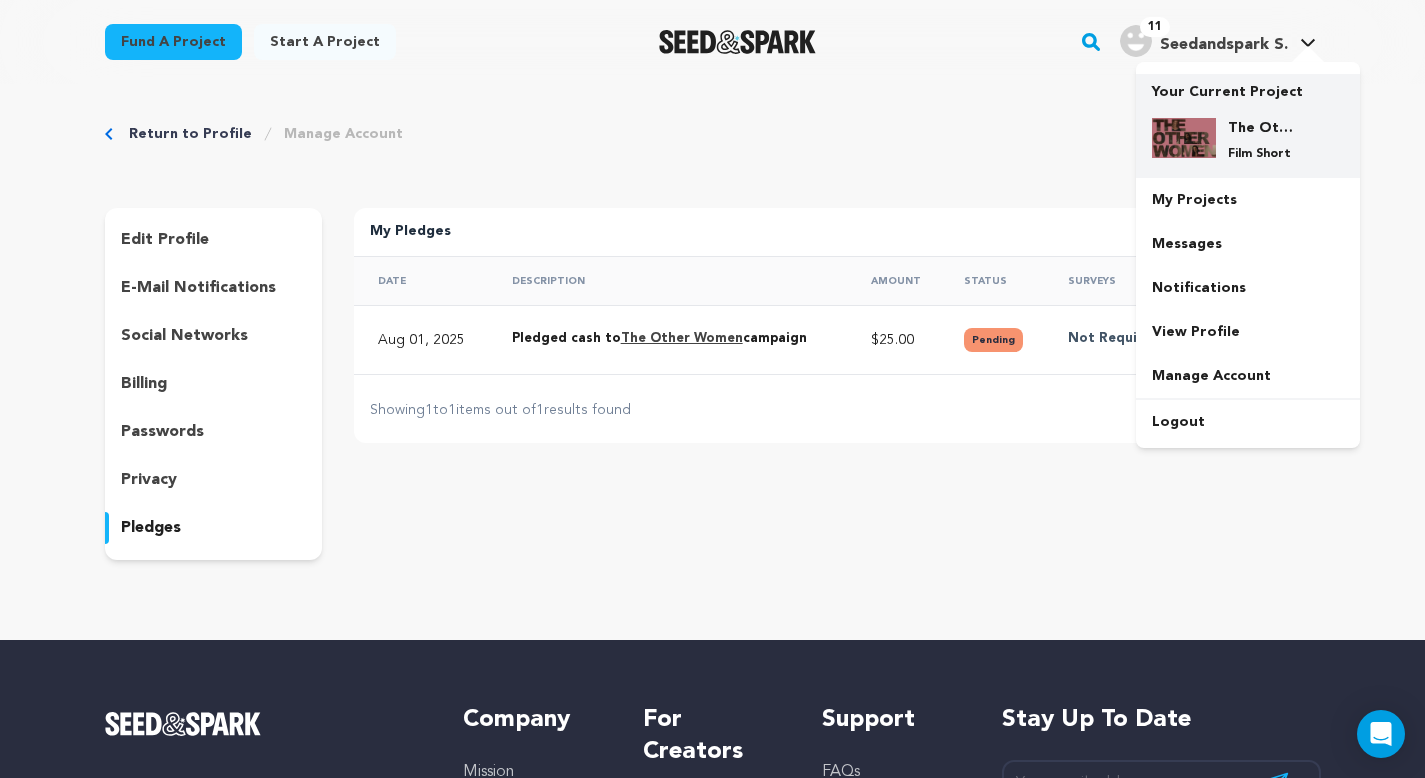 click on "The Other Women
Film Short" at bounding box center [1248, 140] 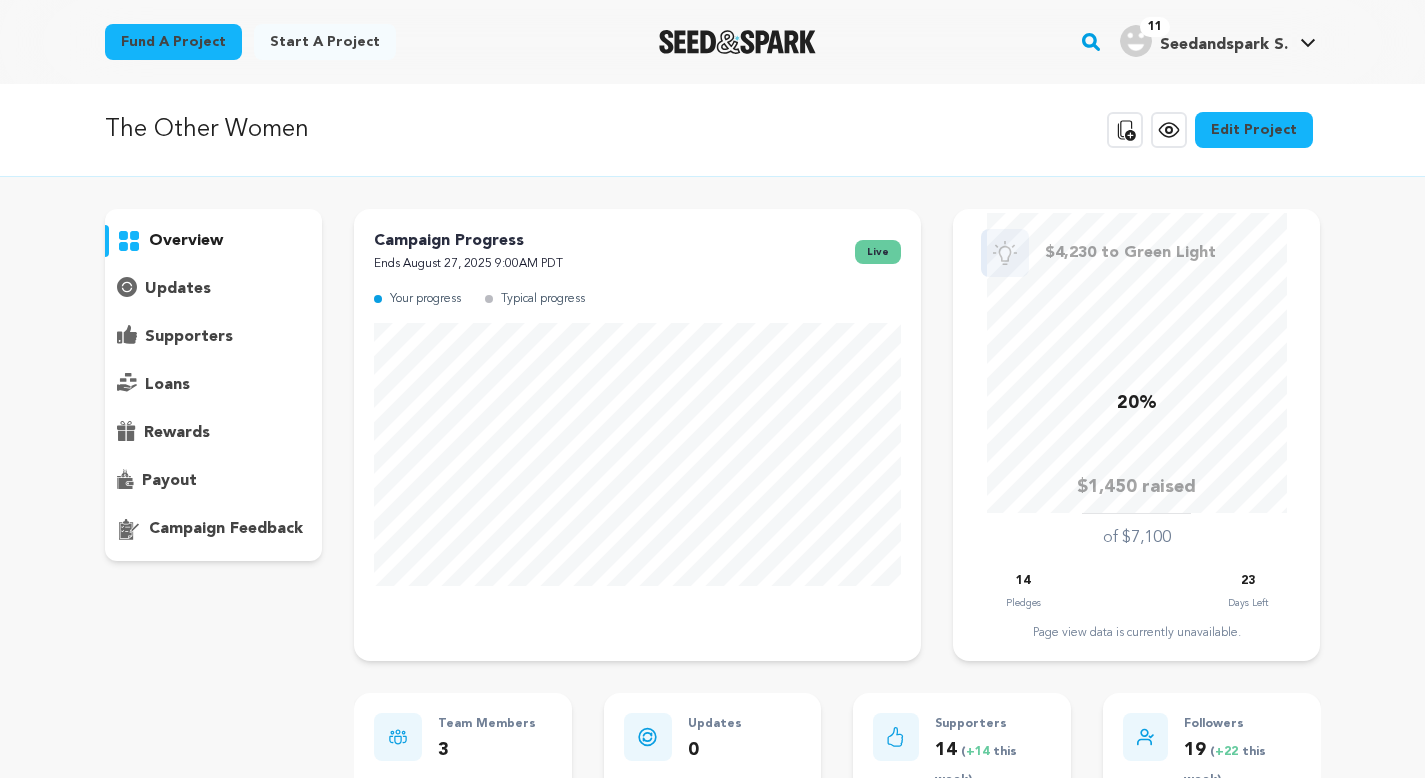 scroll, scrollTop: 0, scrollLeft: 0, axis: both 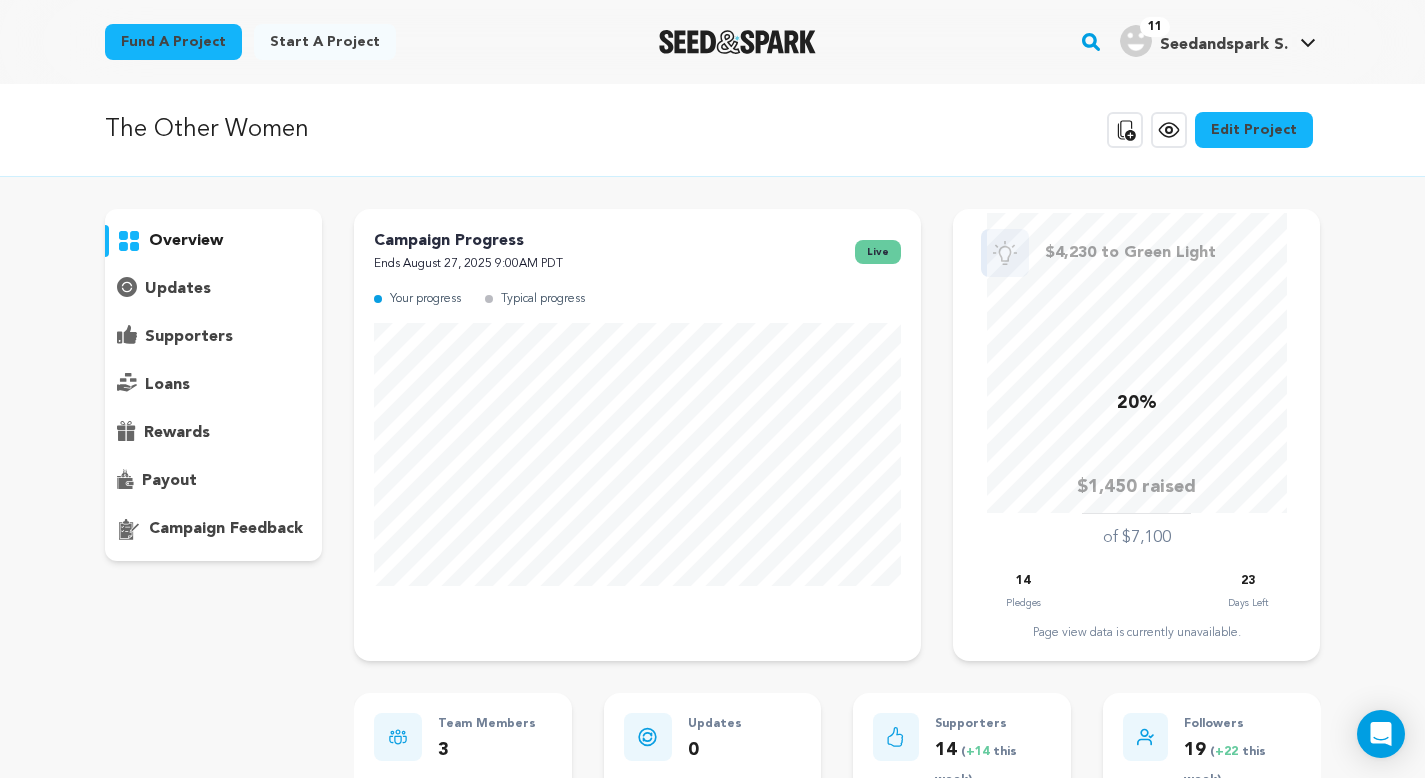 click 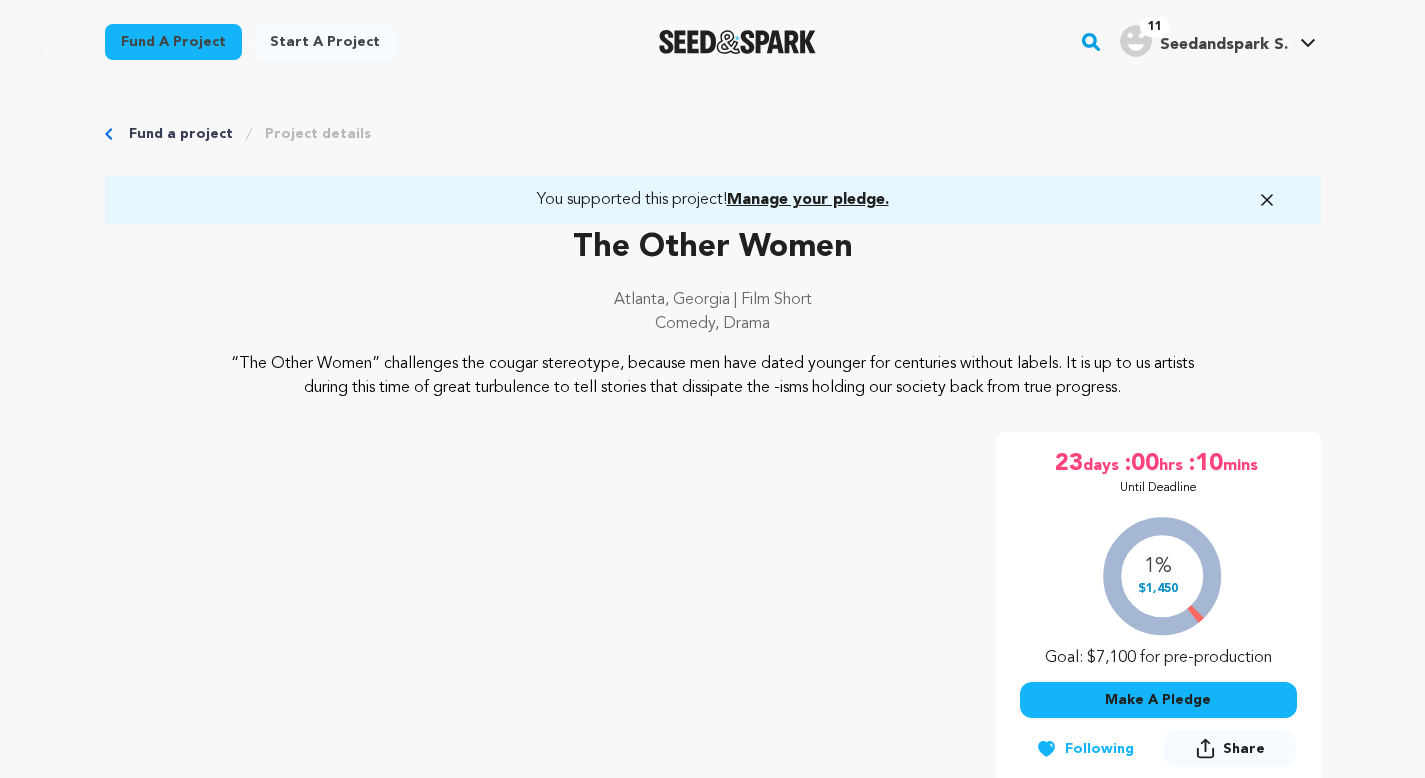 scroll, scrollTop: 0, scrollLeft: 0, axis: both 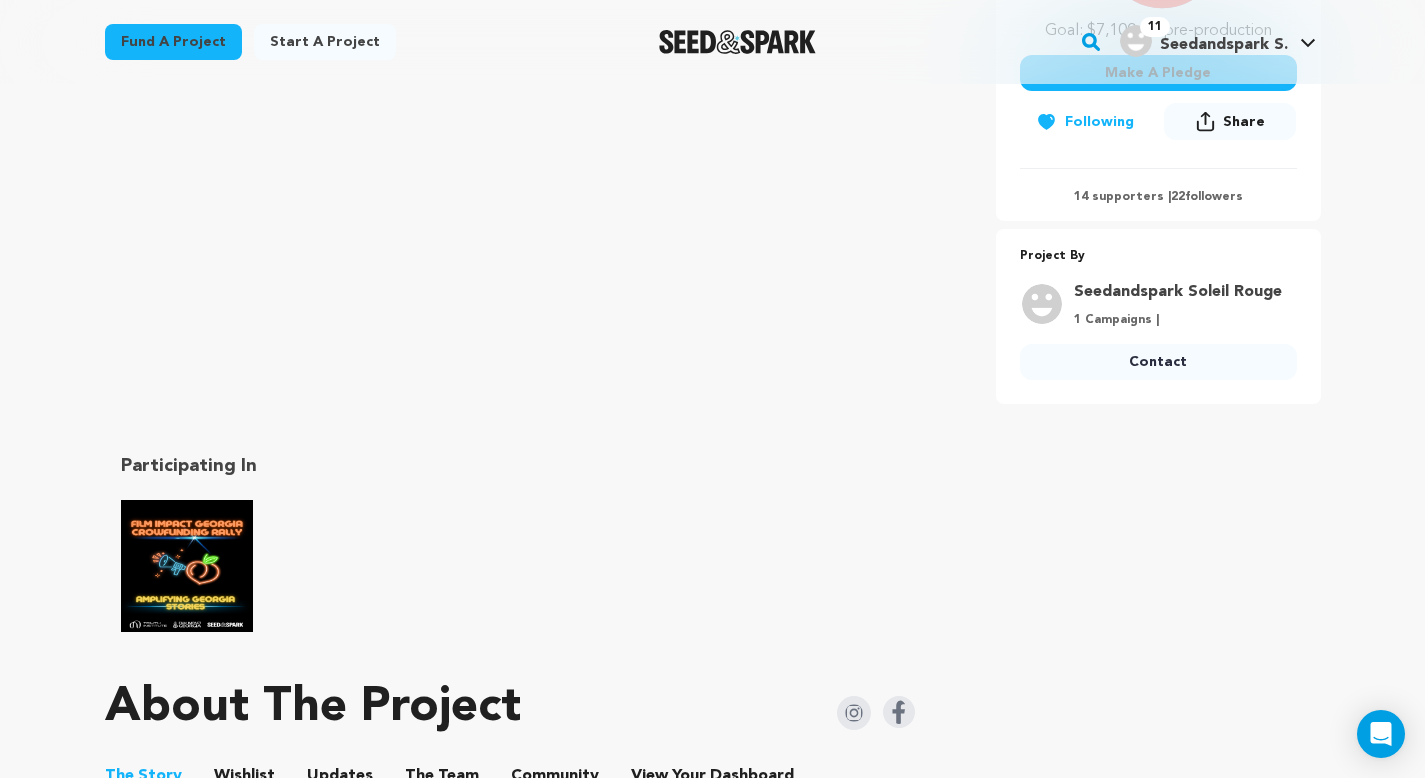 drag, startPoint x: 1435, startPoint y: 54, endPoint x: 1435, endPoint y: 109, distance: 55 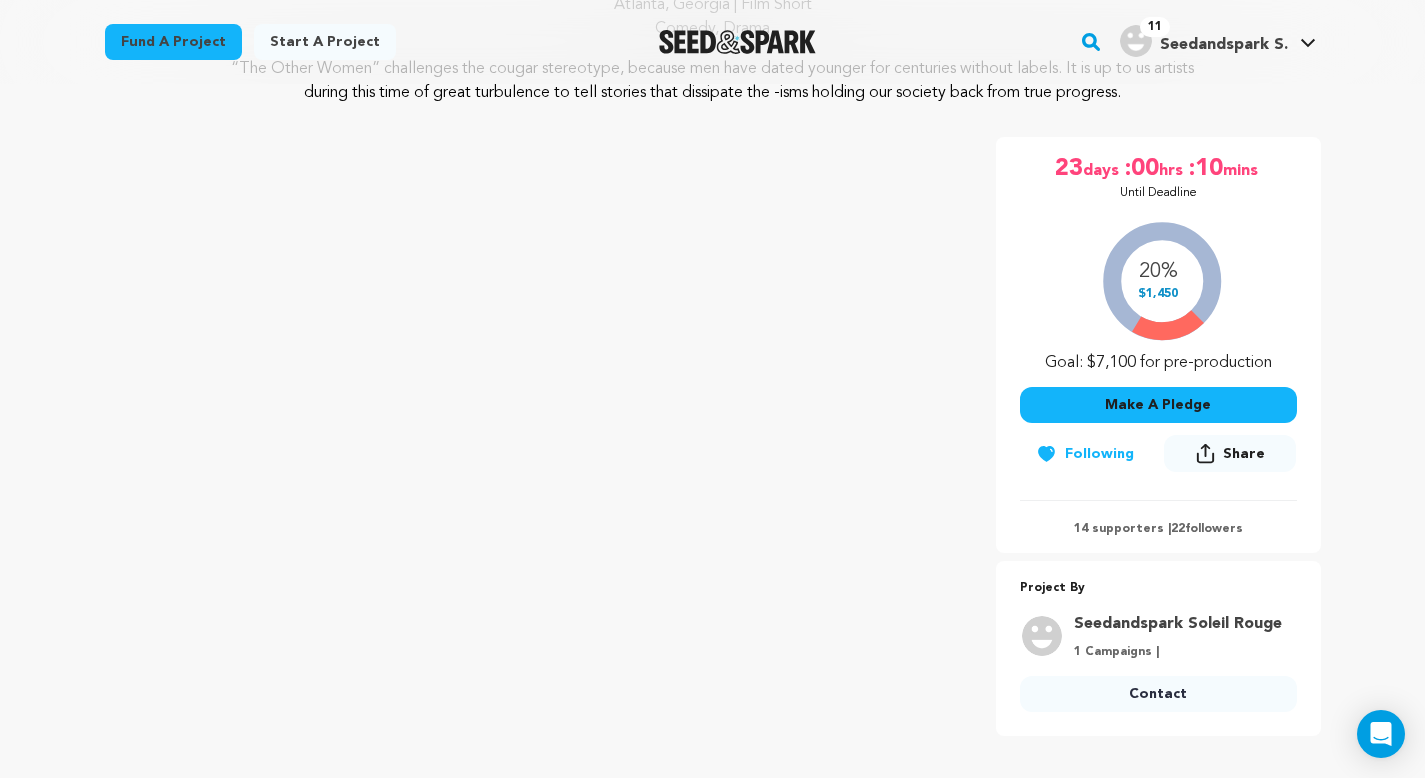 scroll, scrollTop: 312, scrollLeft: 0, axis: vertical 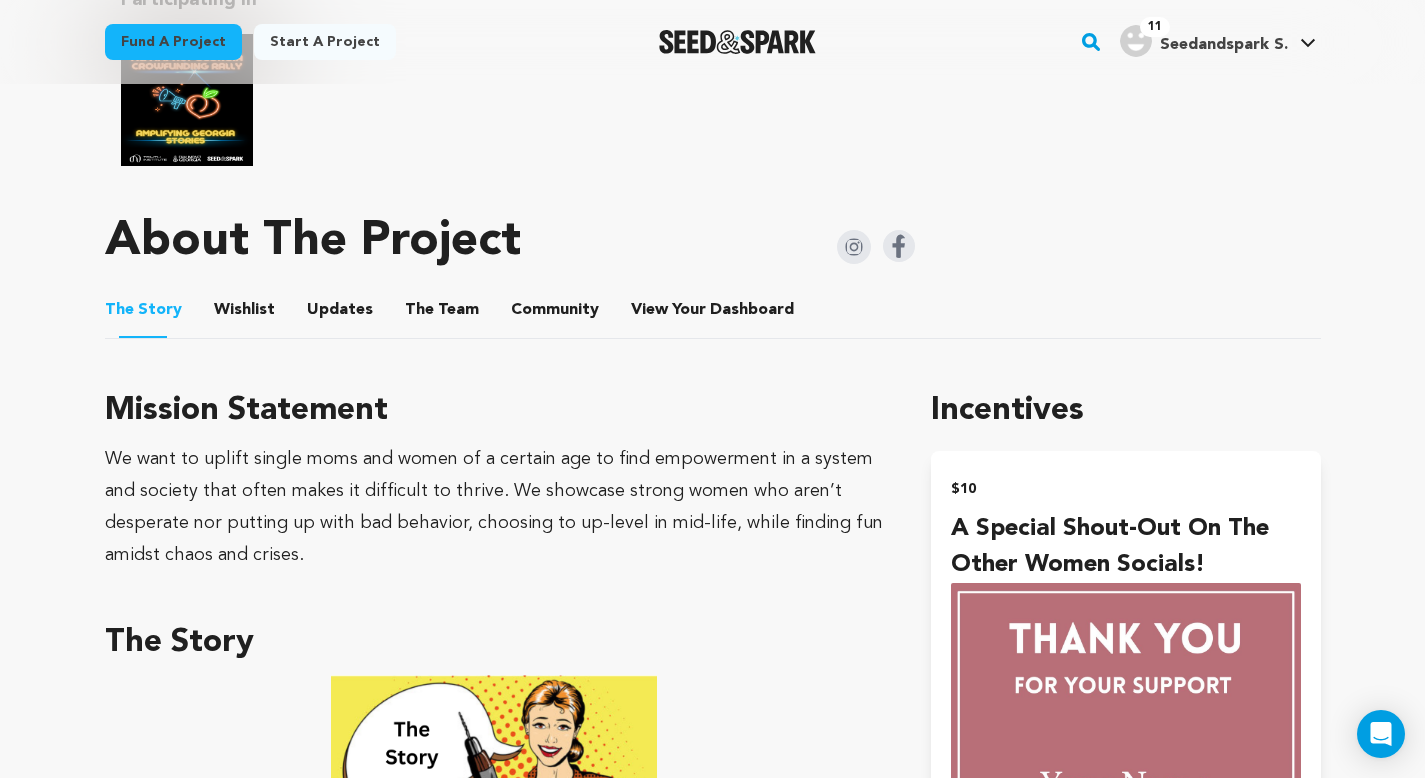 click on "The Team" at bounding box center (442, 314) 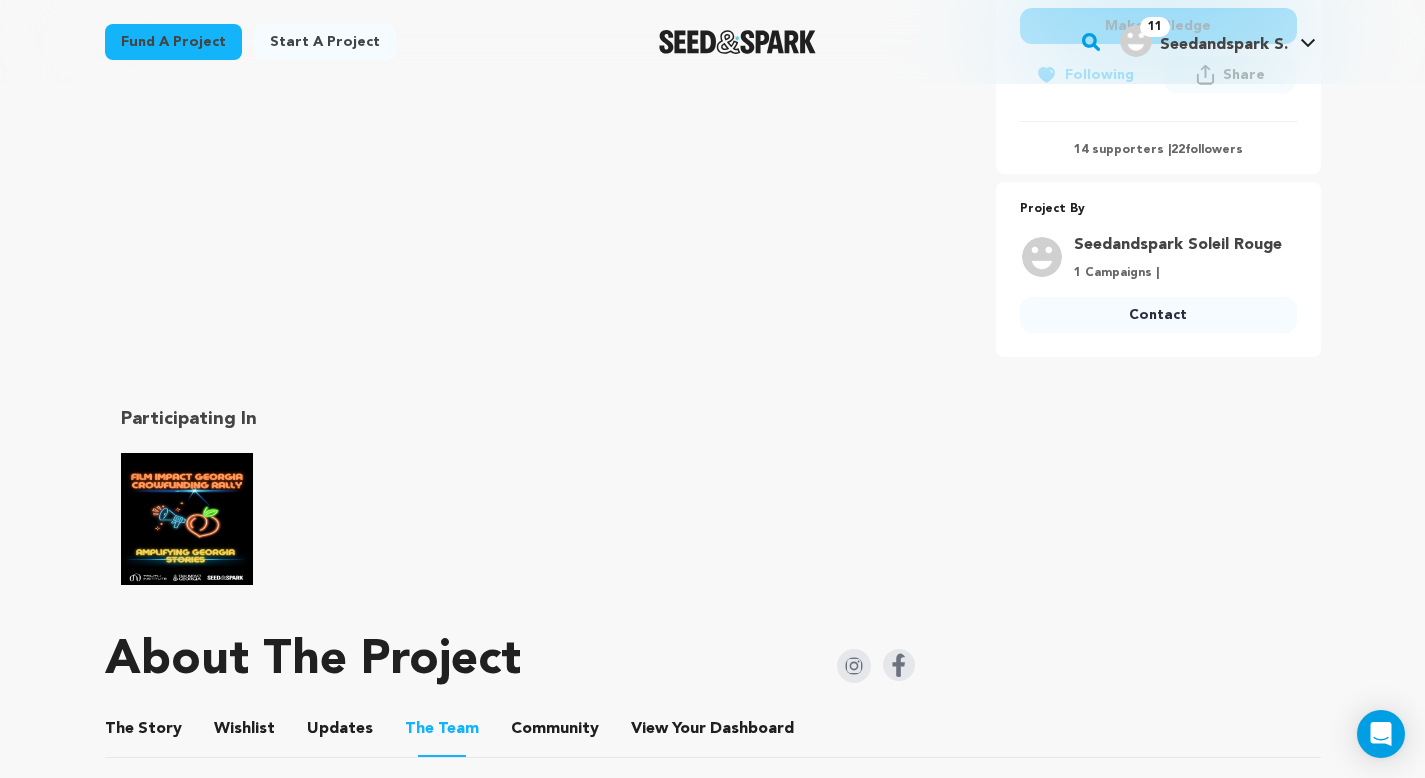 scroll, scrollTop: 0, scrollLeft: 0, axis: both 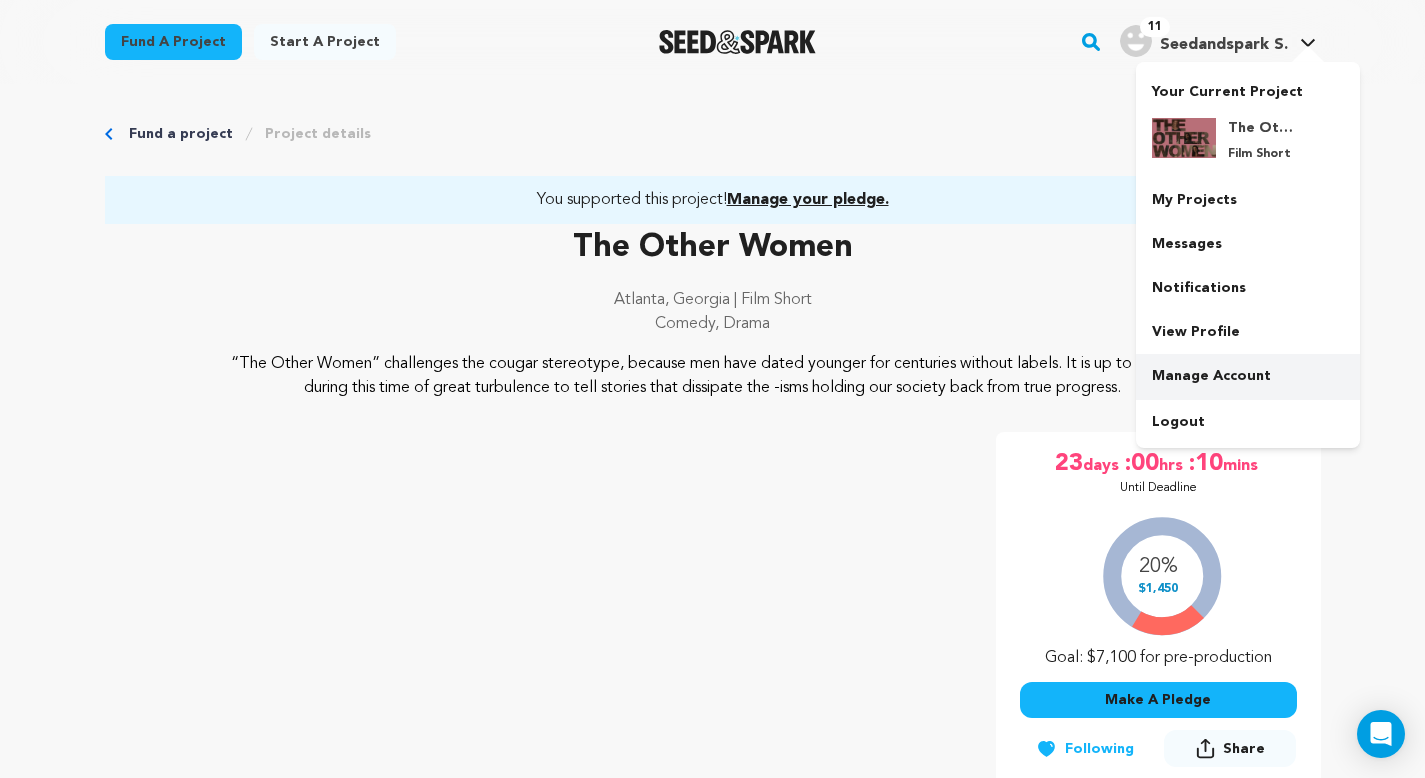 click on "Manage Account" at bounding box center (1248, 376) 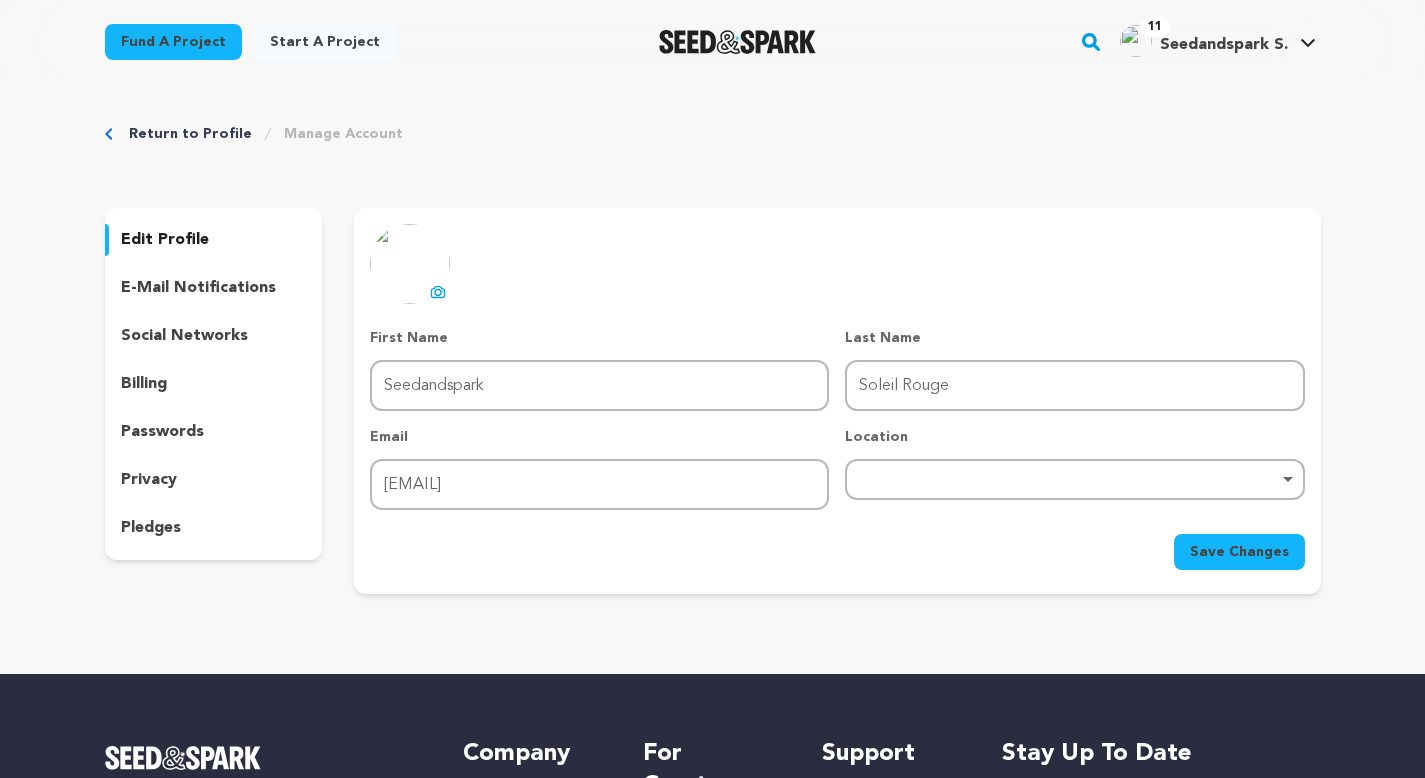 scroll, scrollTop: 0, scrollLeft: 0, axis: both 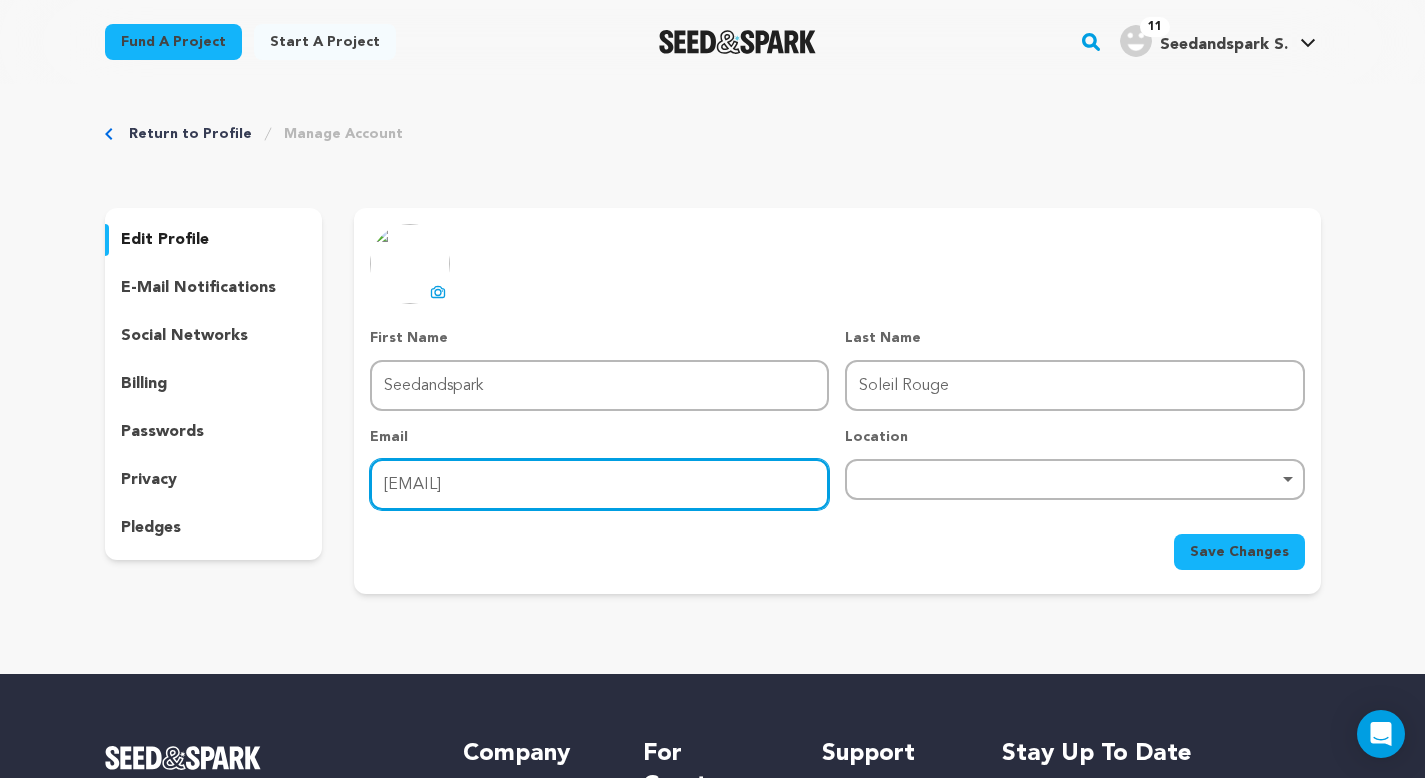 click on "soleilrougeproductions@gmail.com" at bounding box center (599, 484) 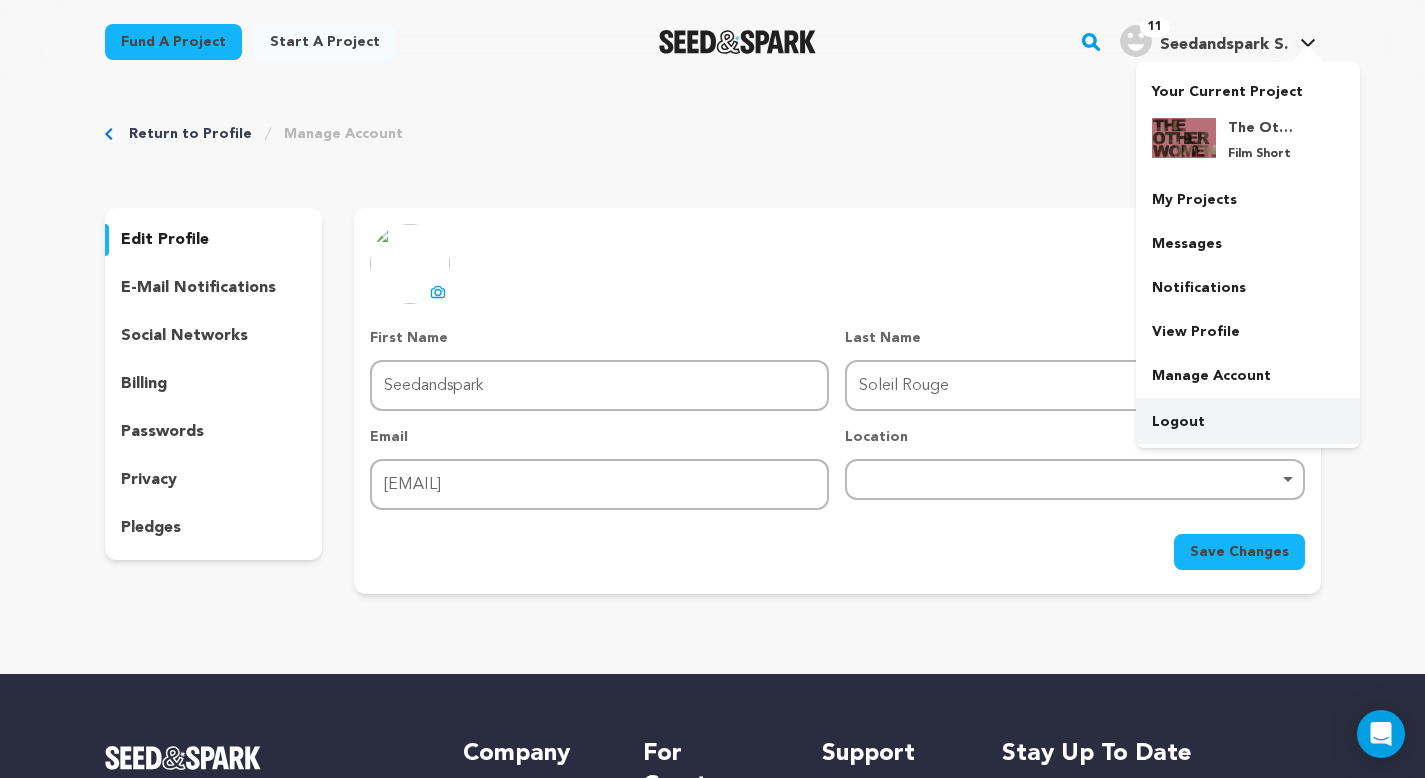 click on "Logout" at bounding box center [1248, 422] 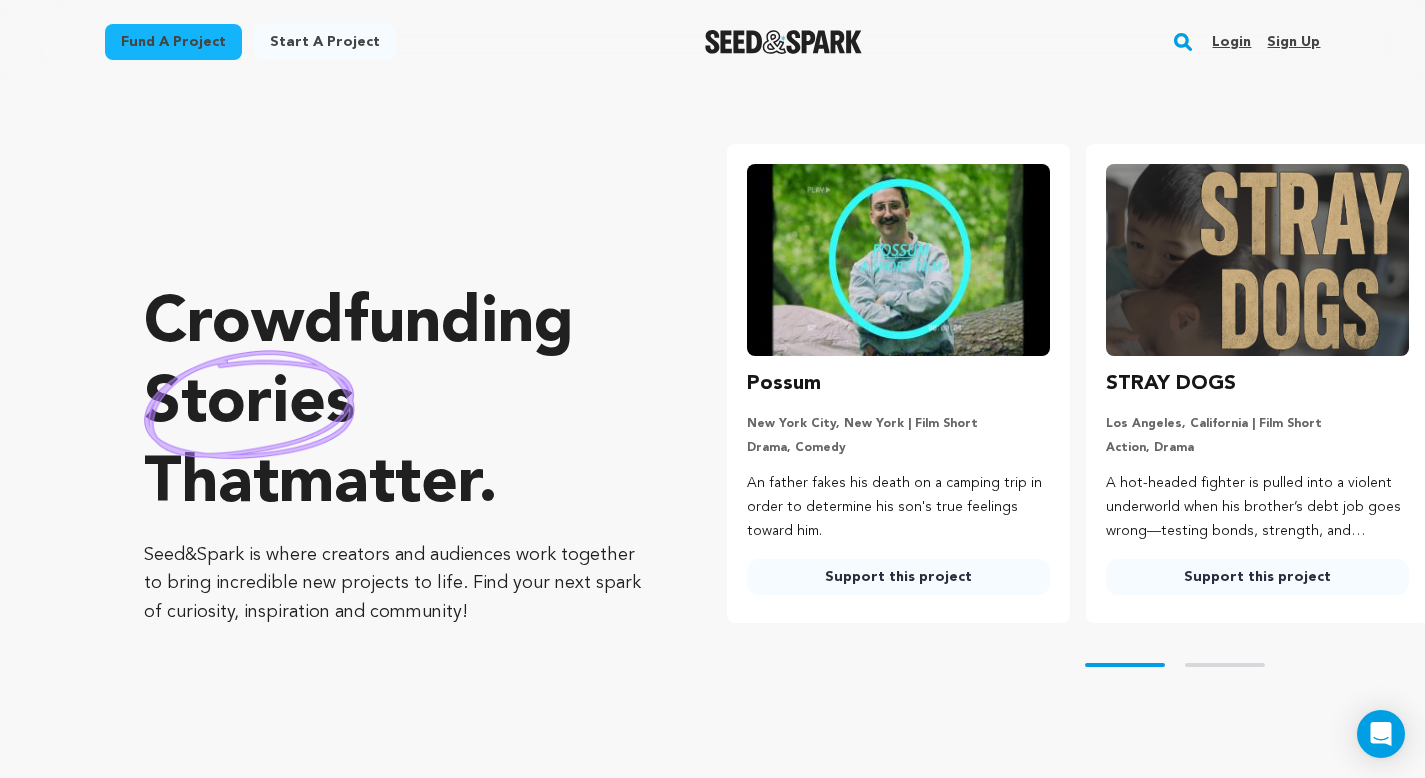 scroll, scrollTop: 0, scrollLeft: 0, axis: both 